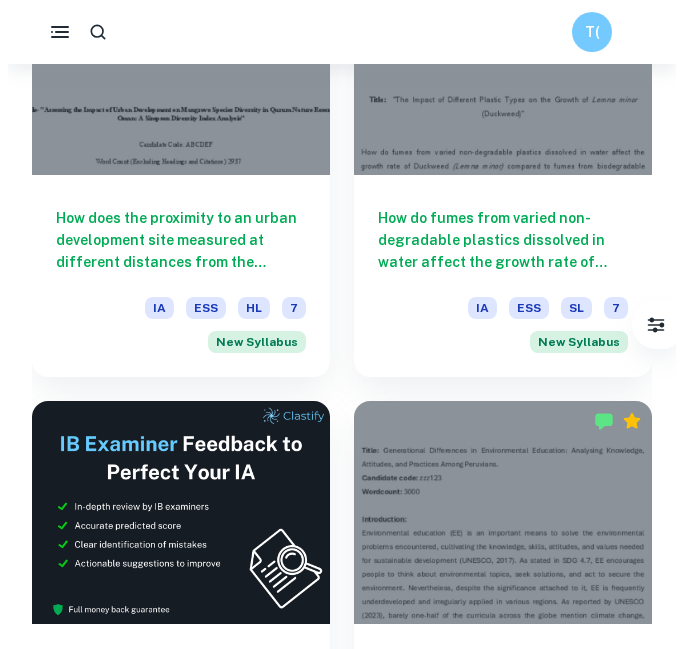 scroll, scrollTop: 277, scrollLeft: 0, axis: vertical 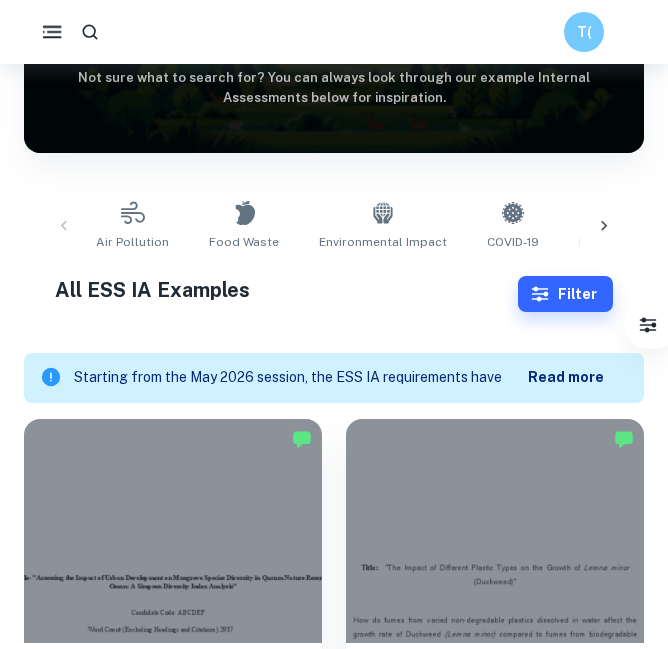 click at bounding box center (52, 32) 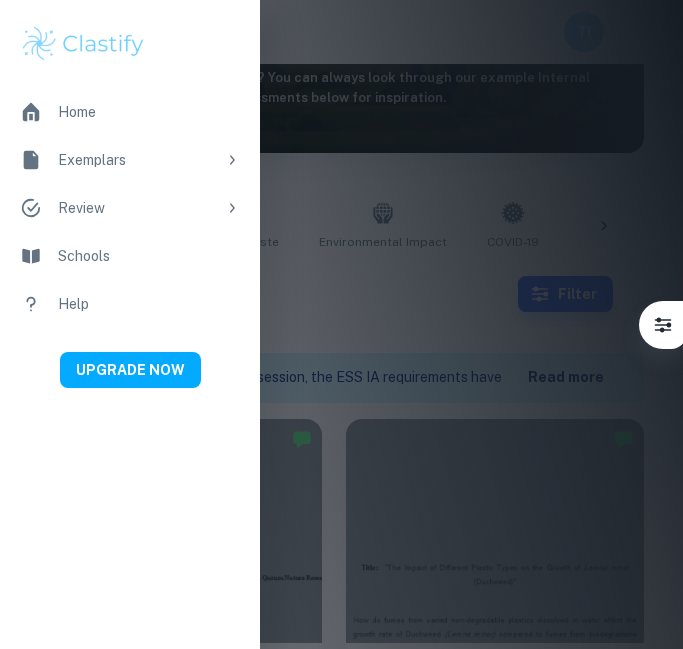click at bounding box center [341, 324] 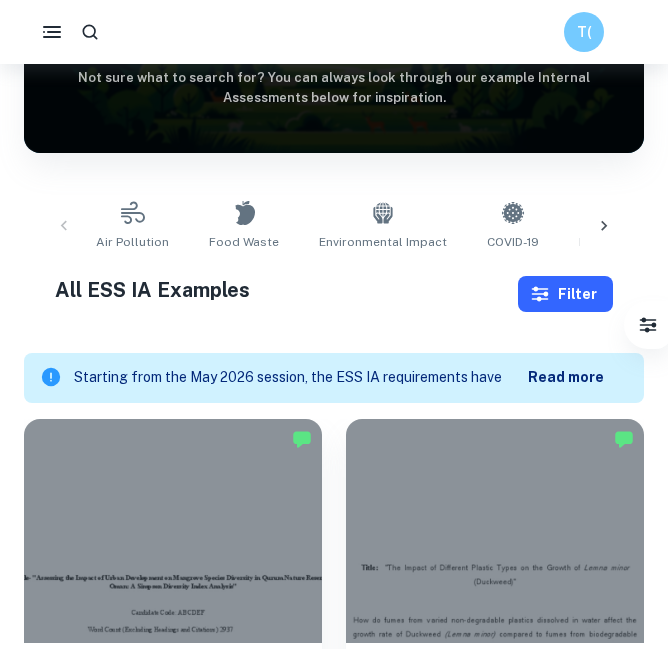 click on "Filter" at bounding box center (565, 294) 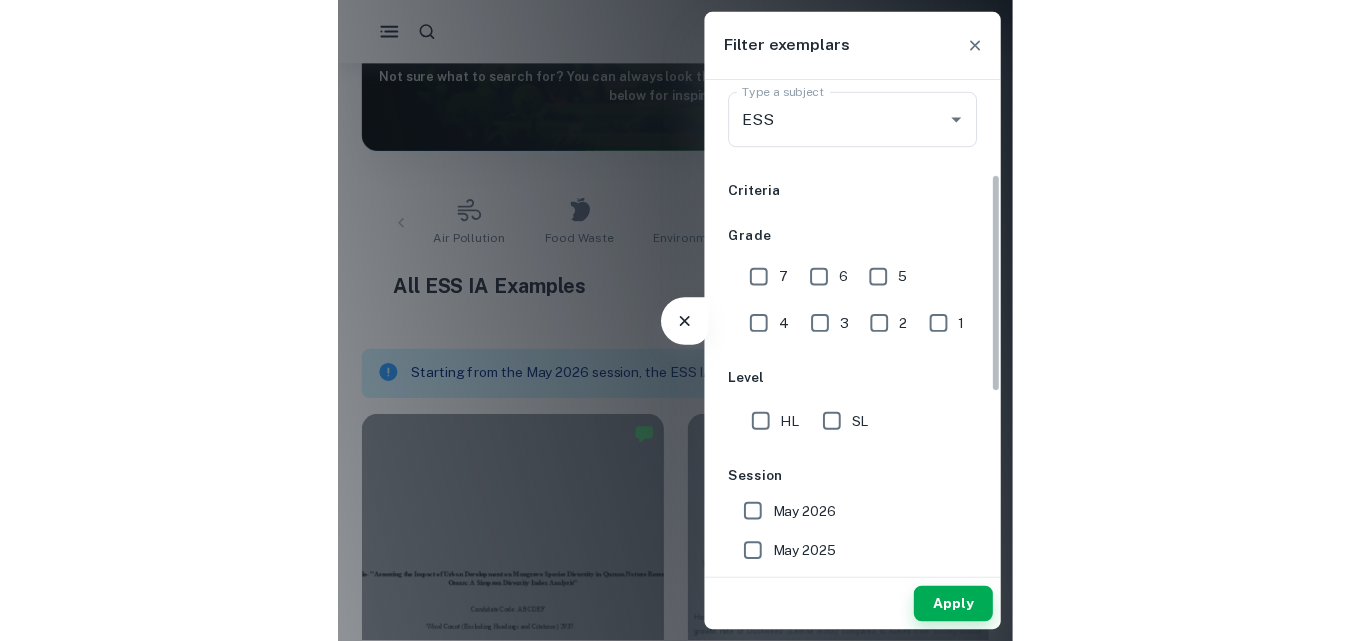 scroll, scrollTop: 270, scrollLeft: 0, axis: vertical 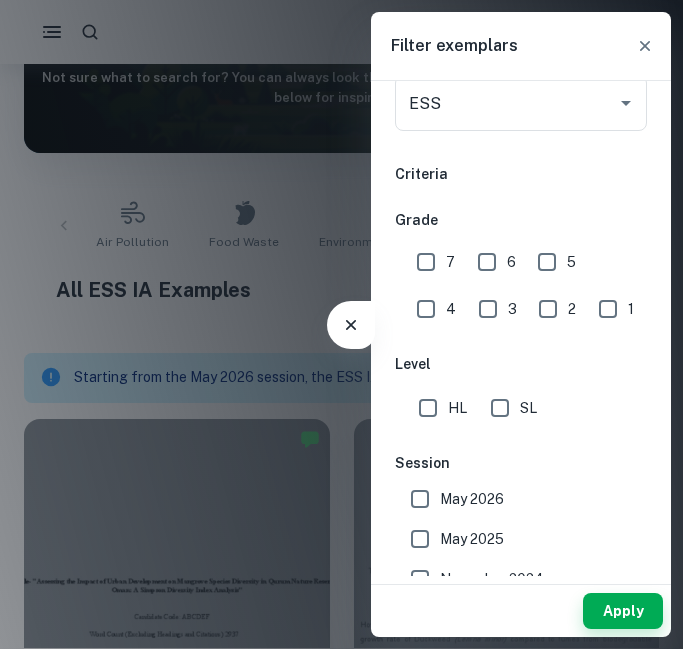 click on "7" at bounding box center (426, 262) 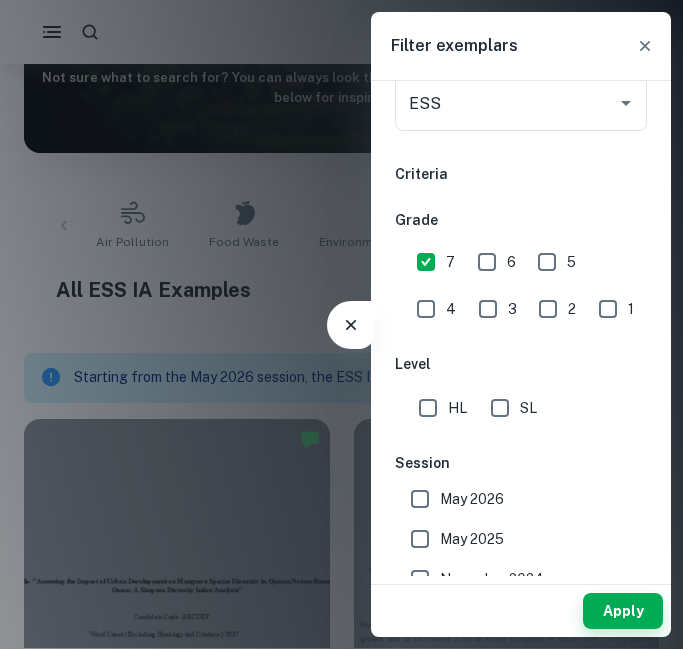 click on "SL" at bounding box center (500, 408) 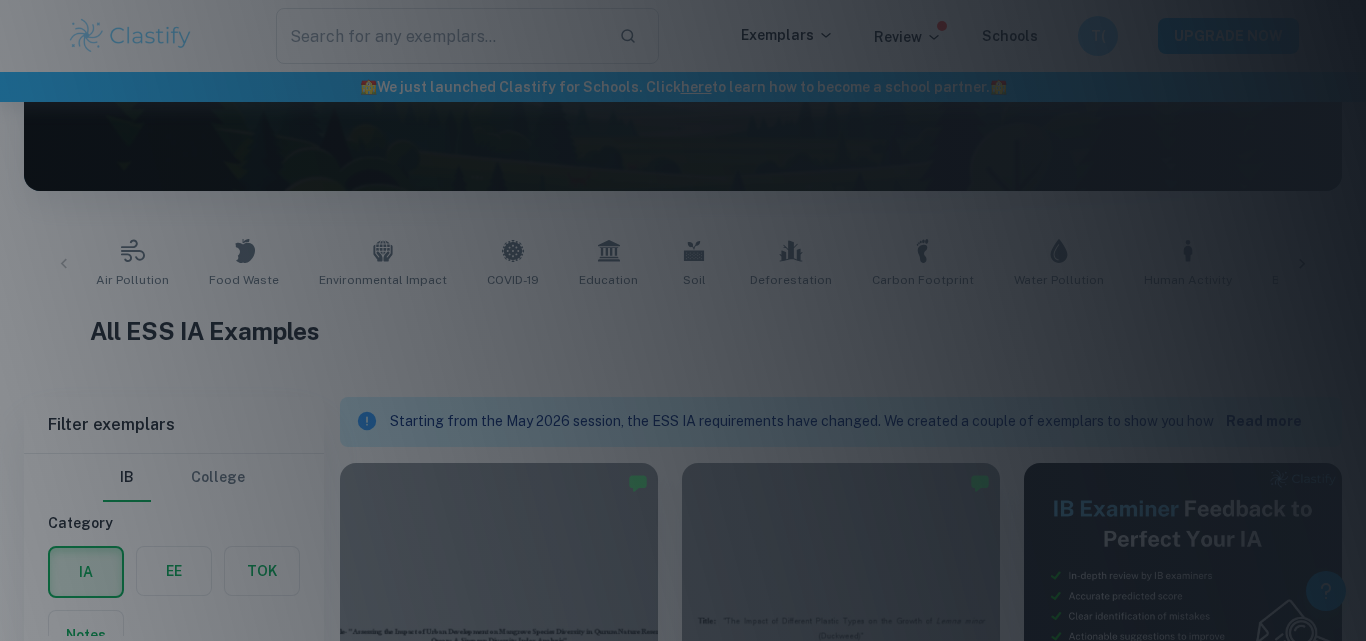 click at bounding box center [683, 320] 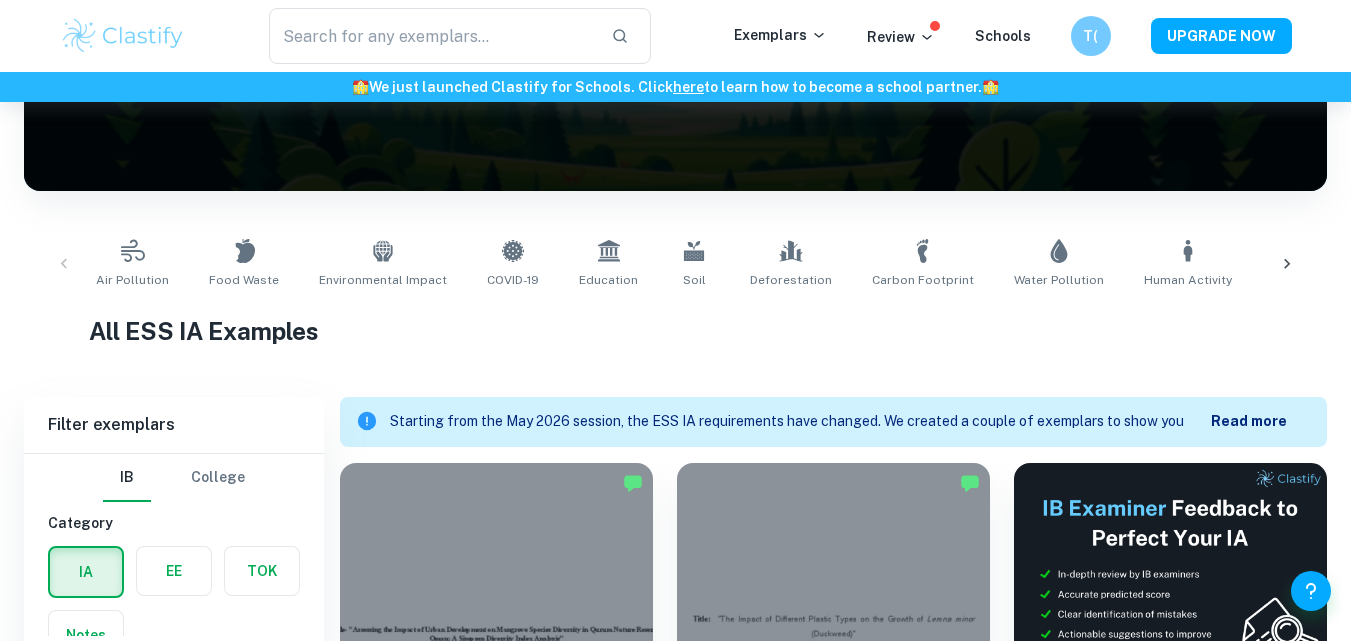 checkbox on "true" 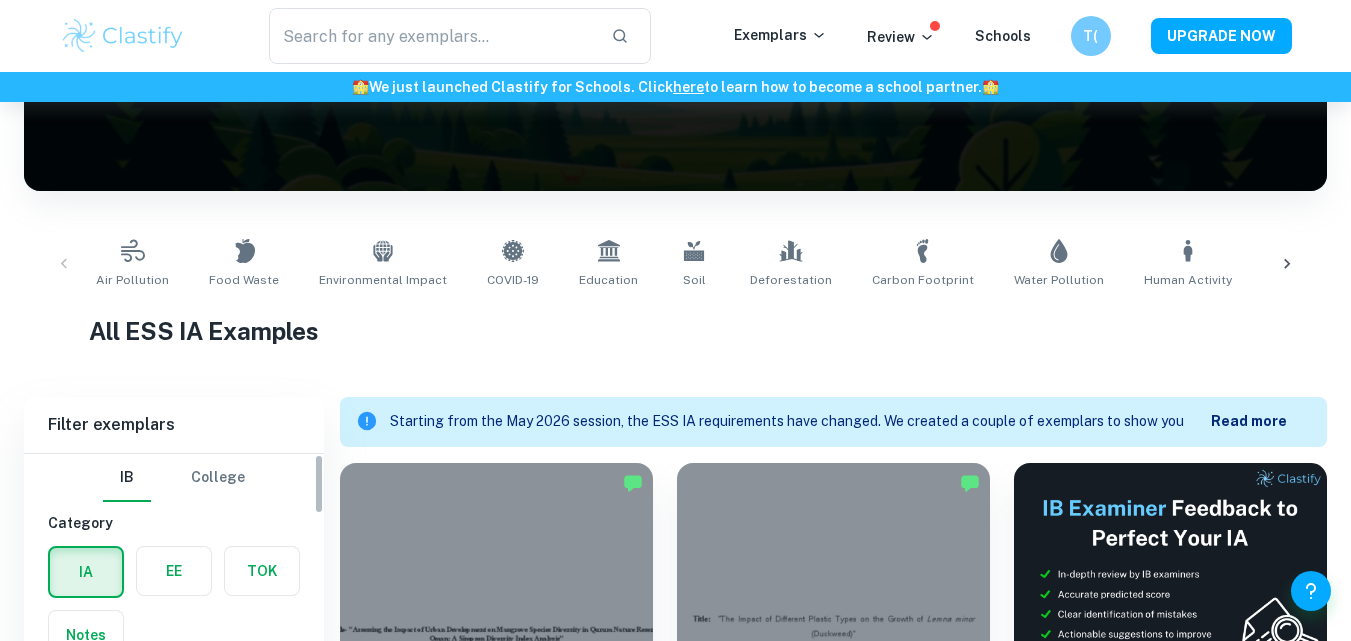 scroll, scrollTop: 493, scrollLeft: 0, axis: vertical 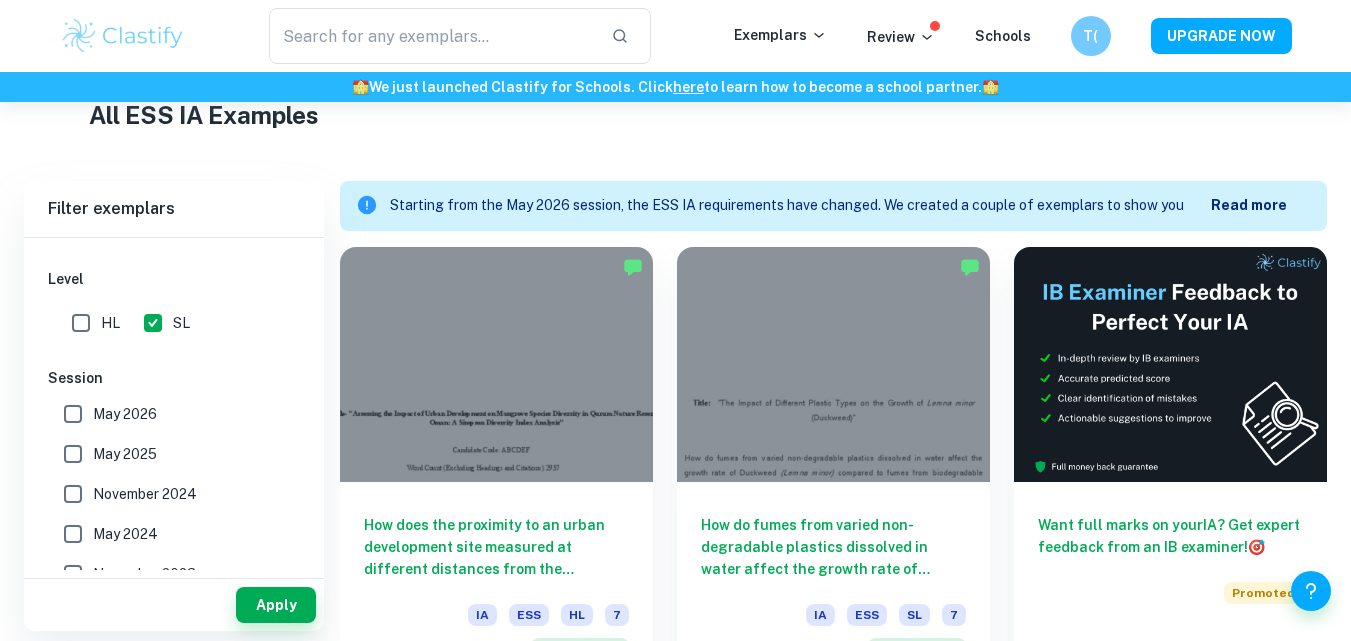 click on "May 2026" at bounding box center (125, 414) 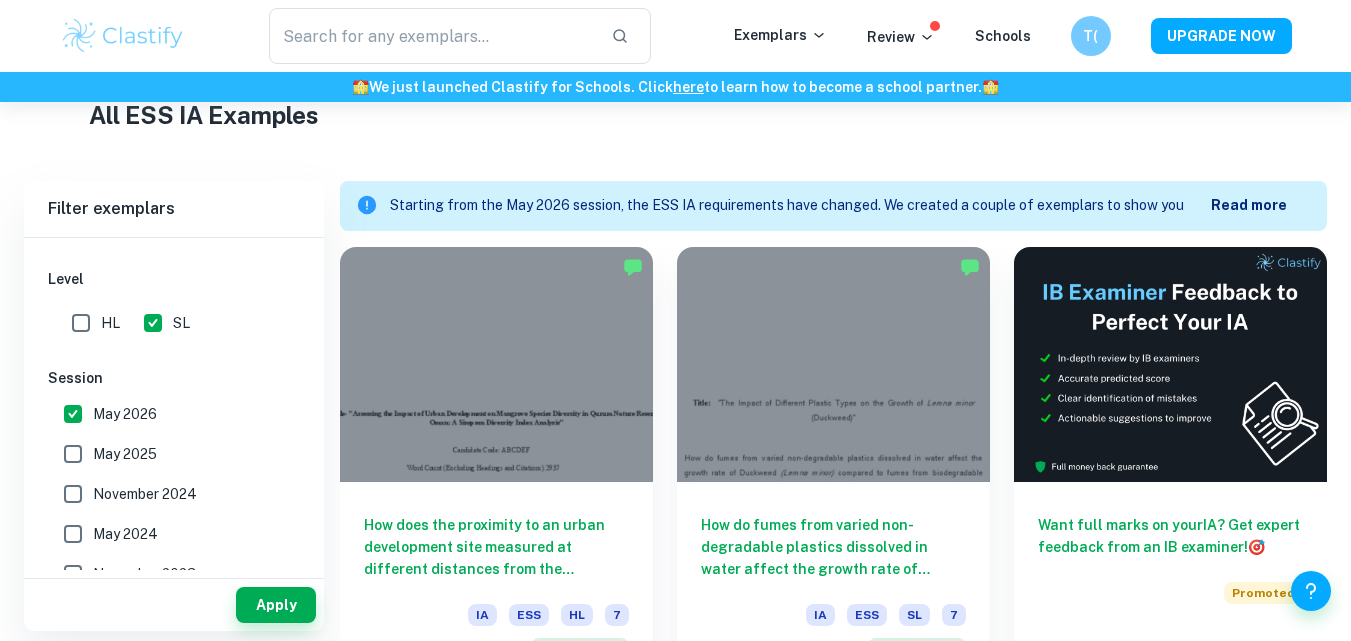 click on "May 2025" at bounding box center (125, 454) 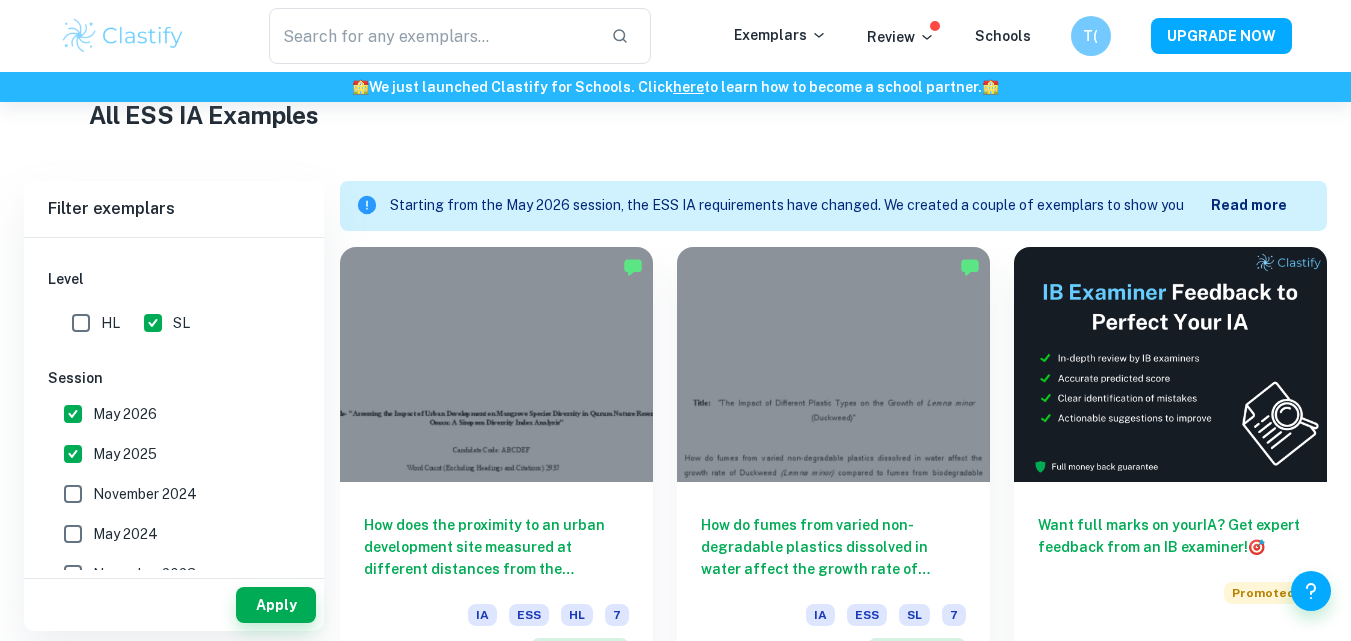 click on "November 2024" at bounding box center (145, 494) 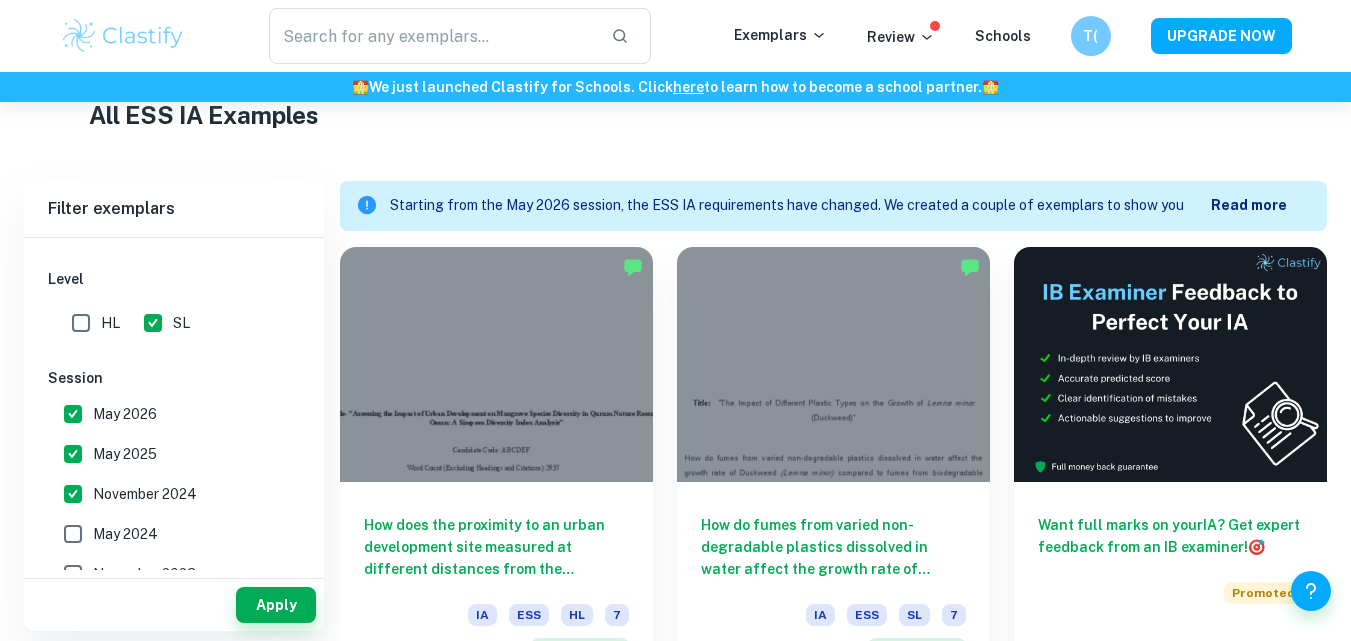 click on "May 2026" at bounding box center (125, 414) 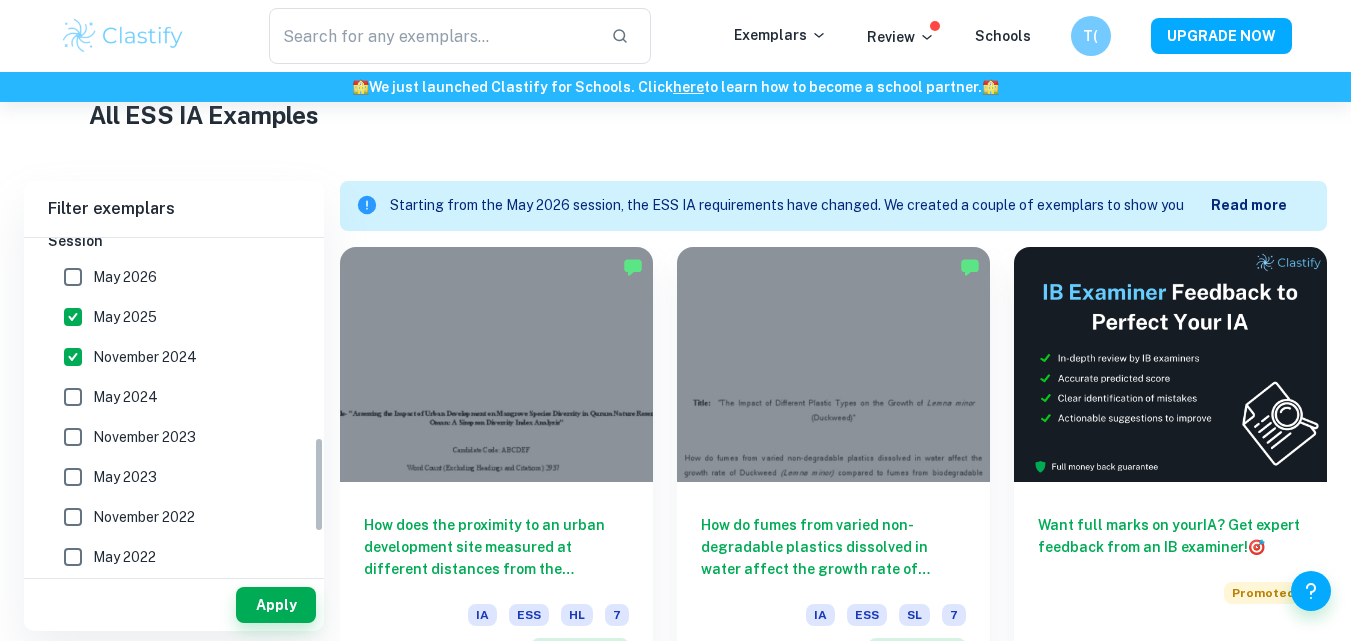 scroll, scrollTop: 700, scrollLeft: 0, axis: vertical 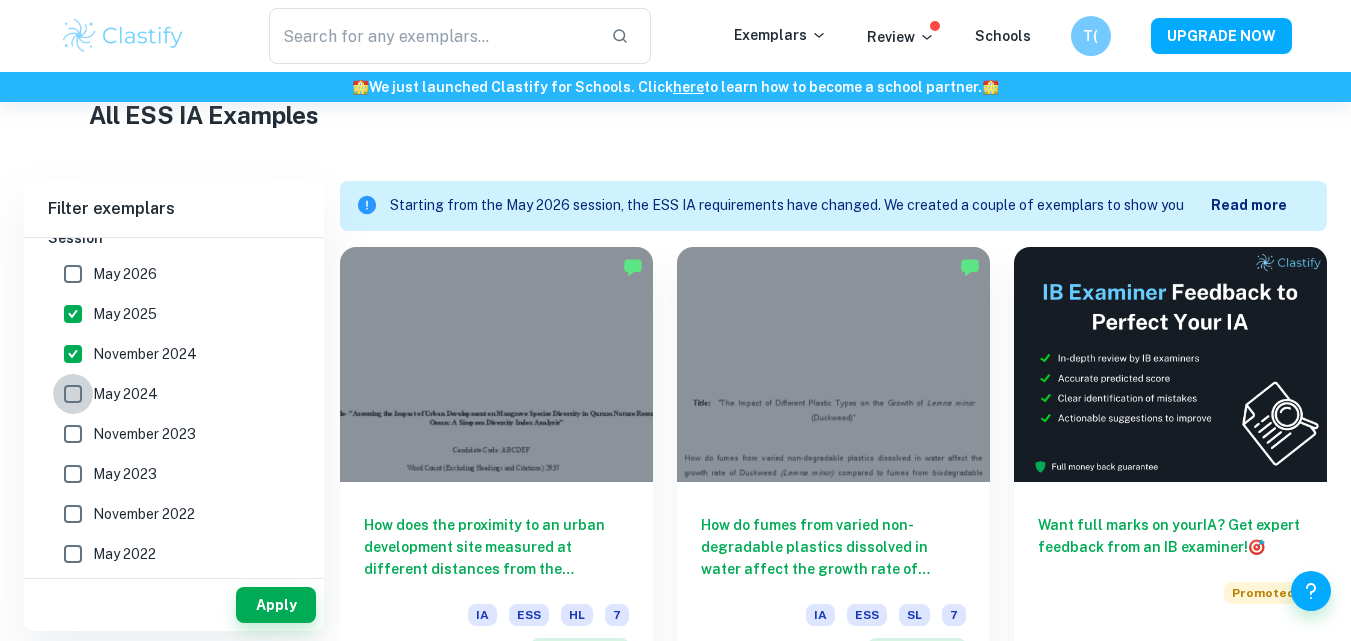 click on "May 2024" at bounding box center [73, 394] 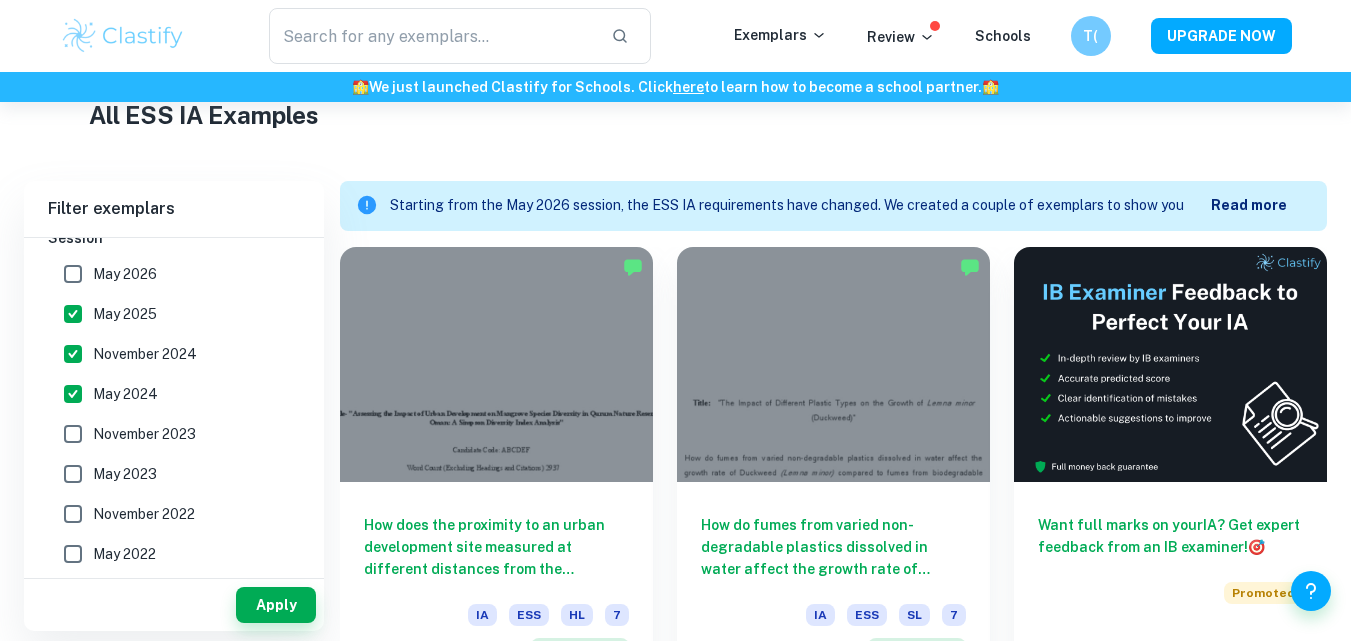 click on "November 2023" at bounding box center [73, 434] 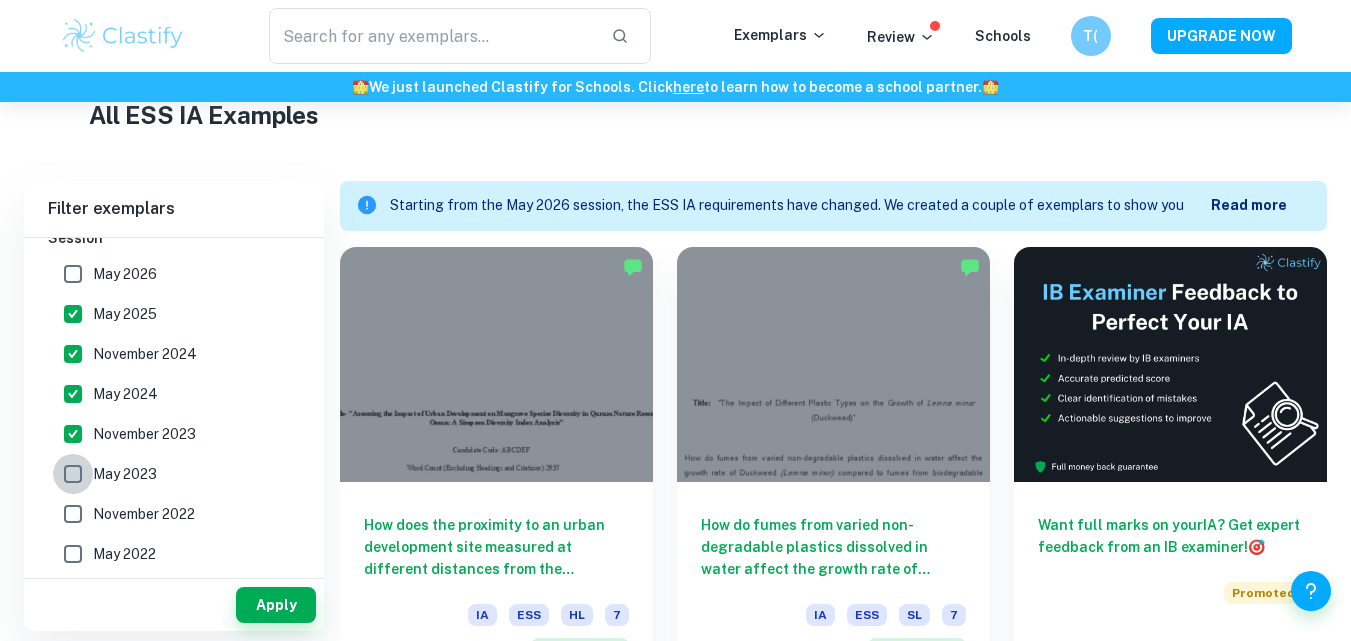 click on "May 2023" at bounding box center [73, 474] 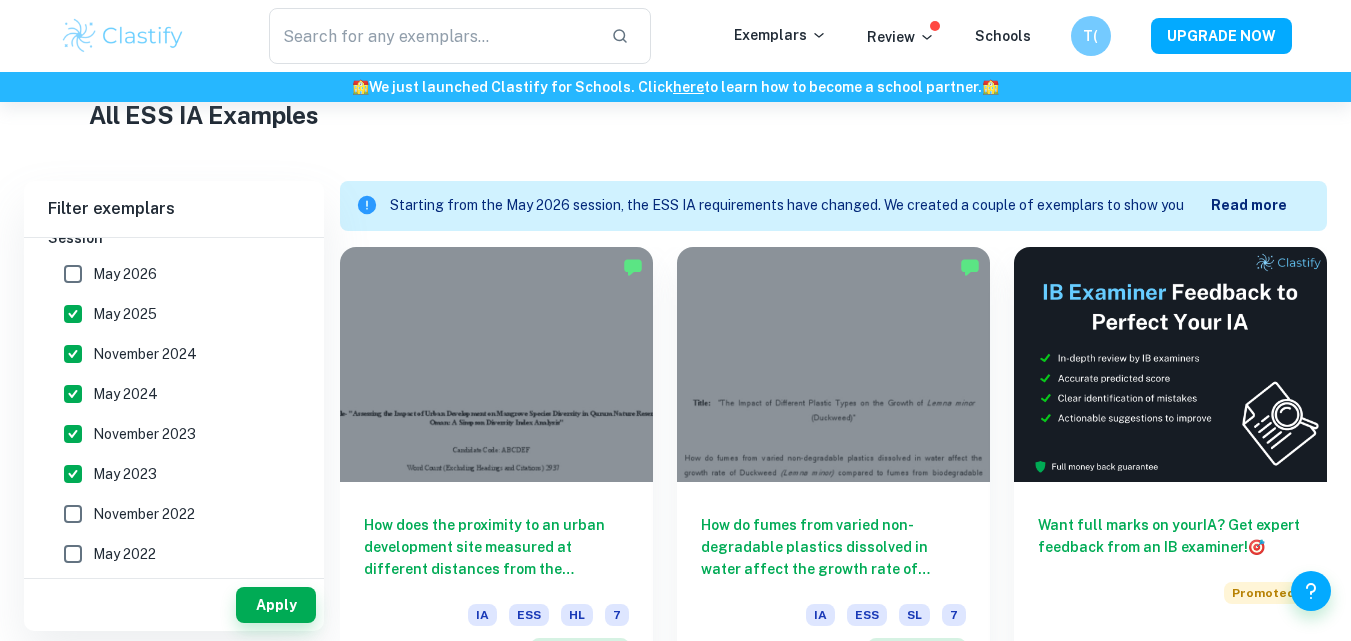 click on "November 2022" at bounding box center (73, 514) 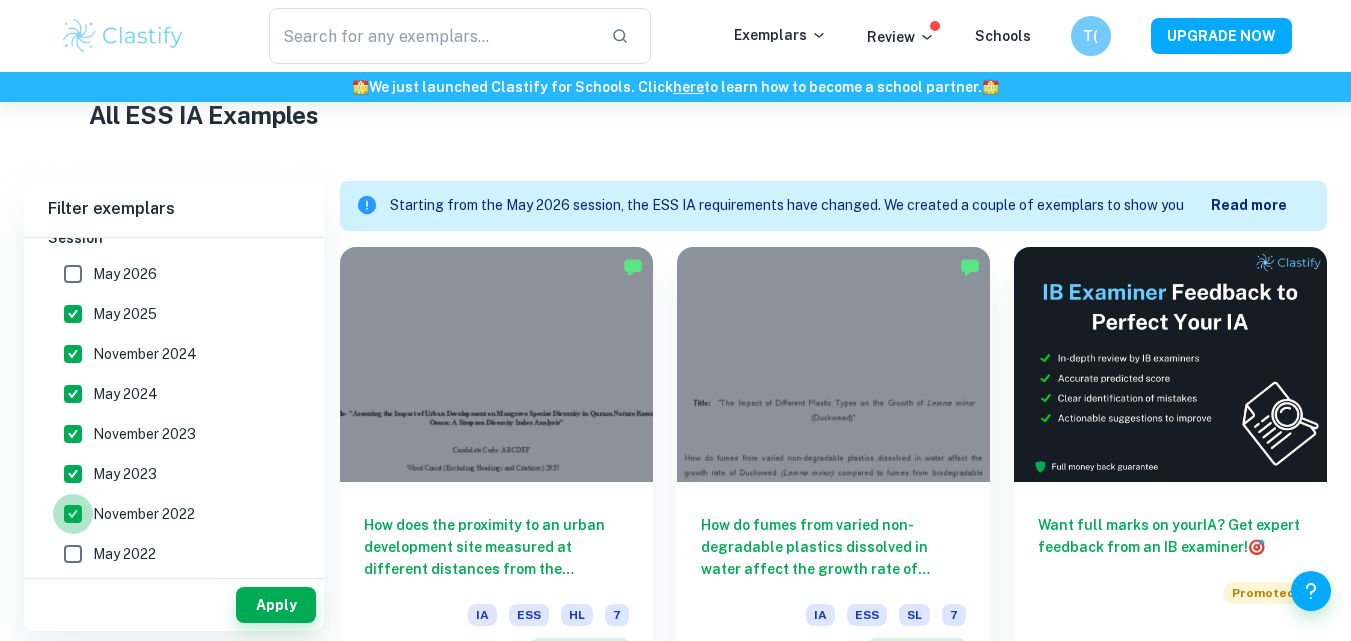 click on "November 2022" at bounding box center [73, 514] 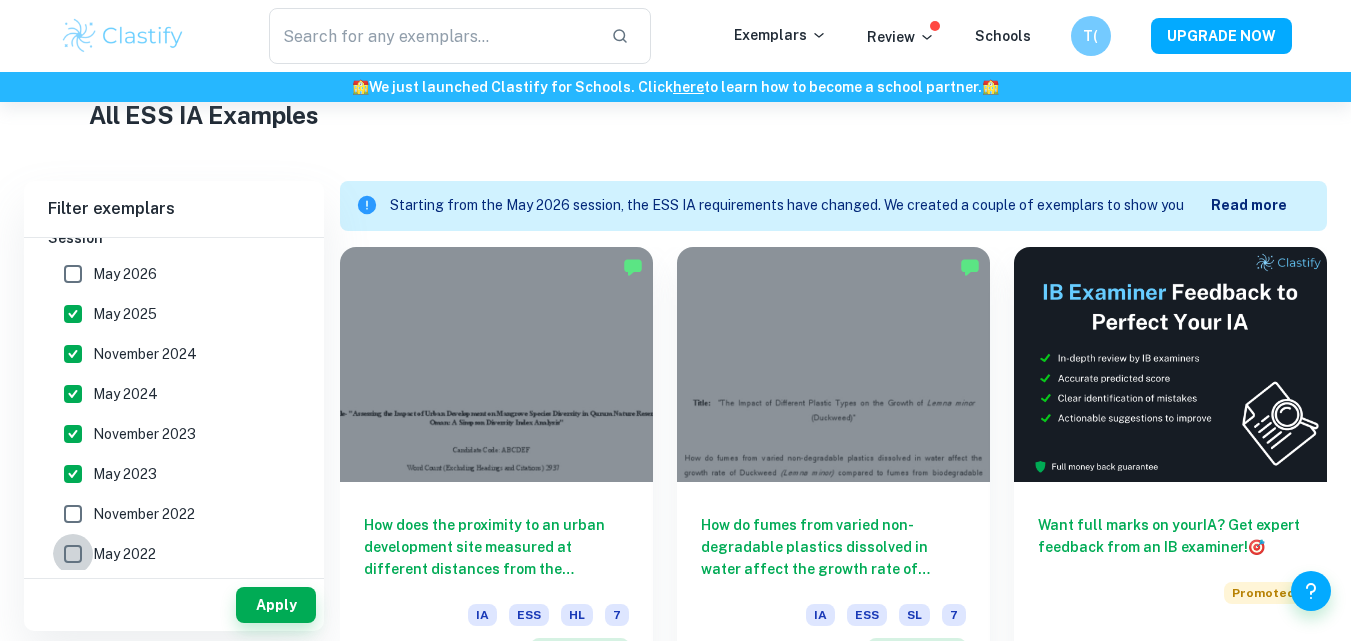 click on "May 2022" at bounding box center (73, 554) 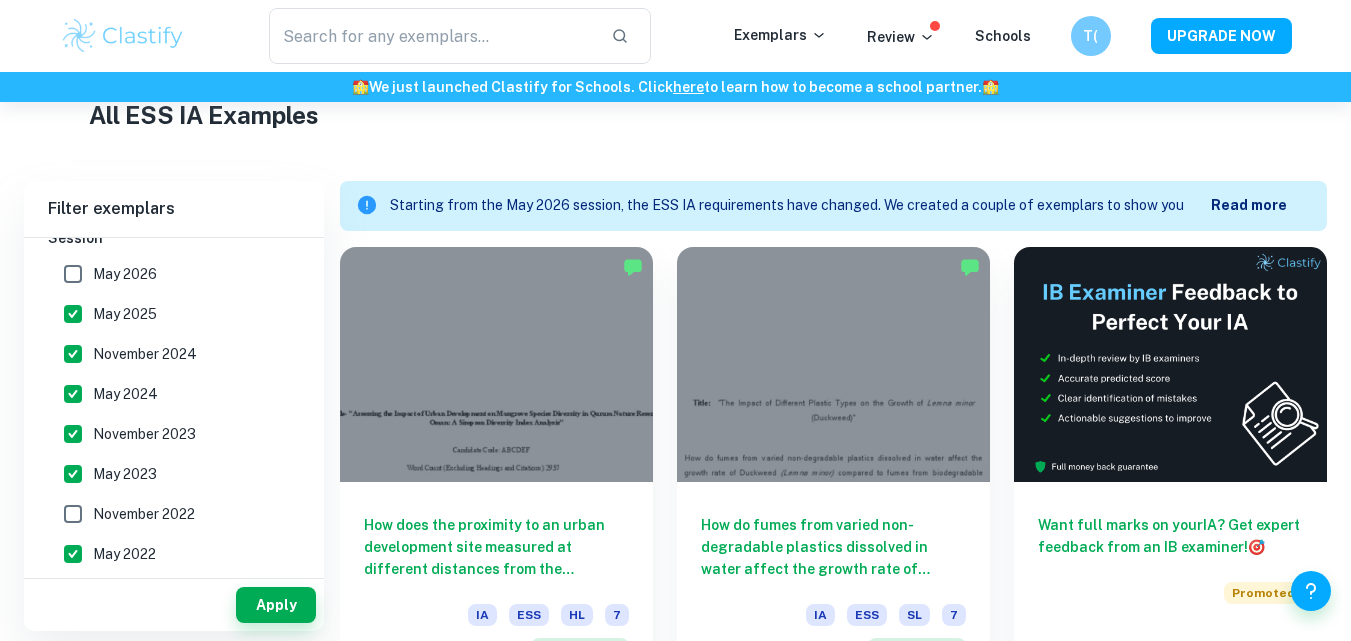 click on "November 2022" at bounding box center [73, 514] 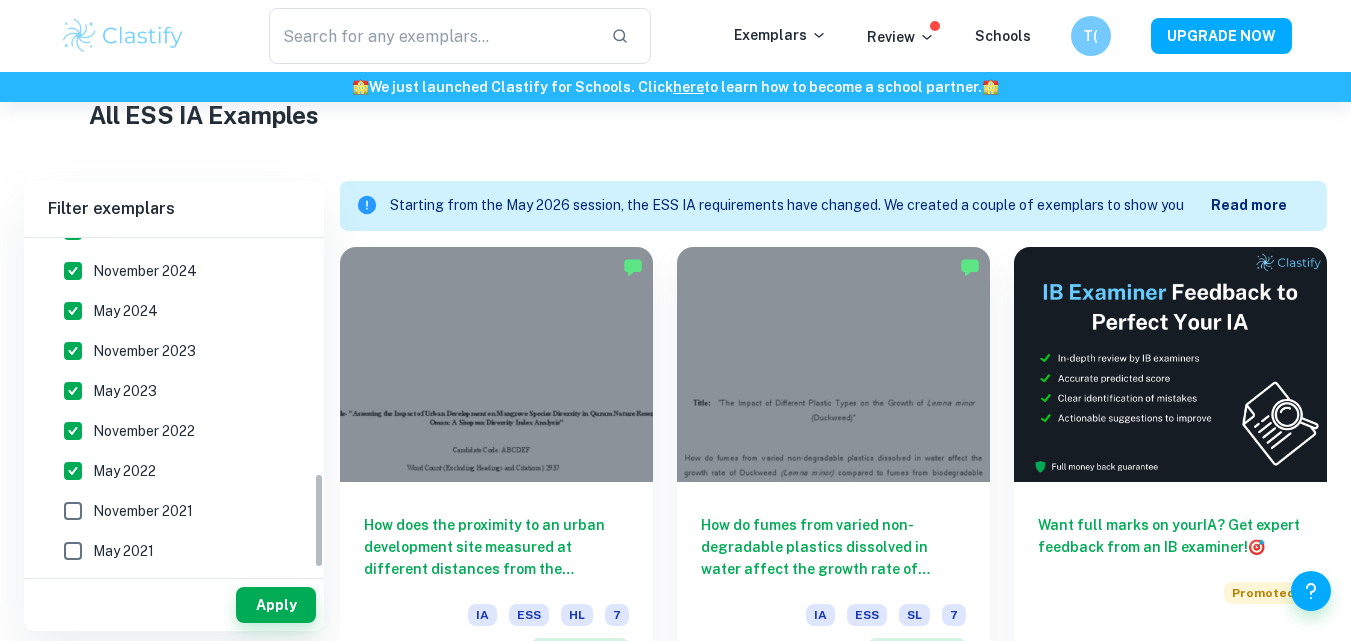 scroll, scrollTop: 824, scrollLeft: 0, axis: vertical 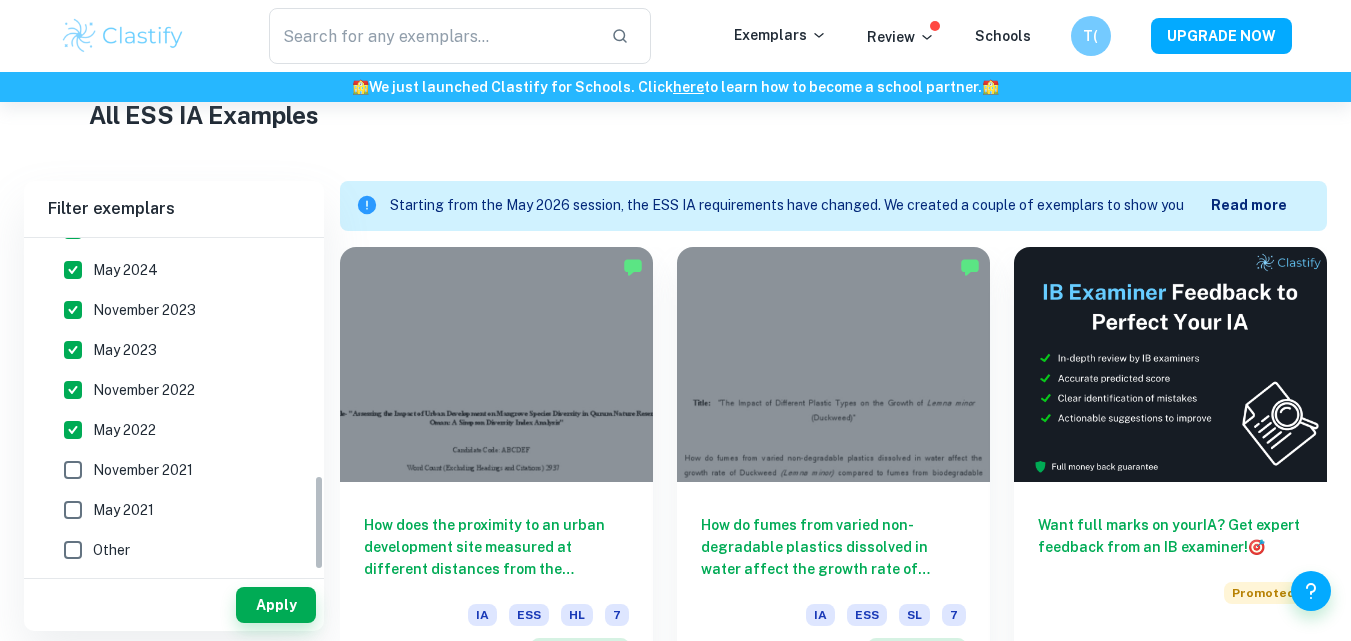 click on "November 2021" at bounding box center [73, 470] 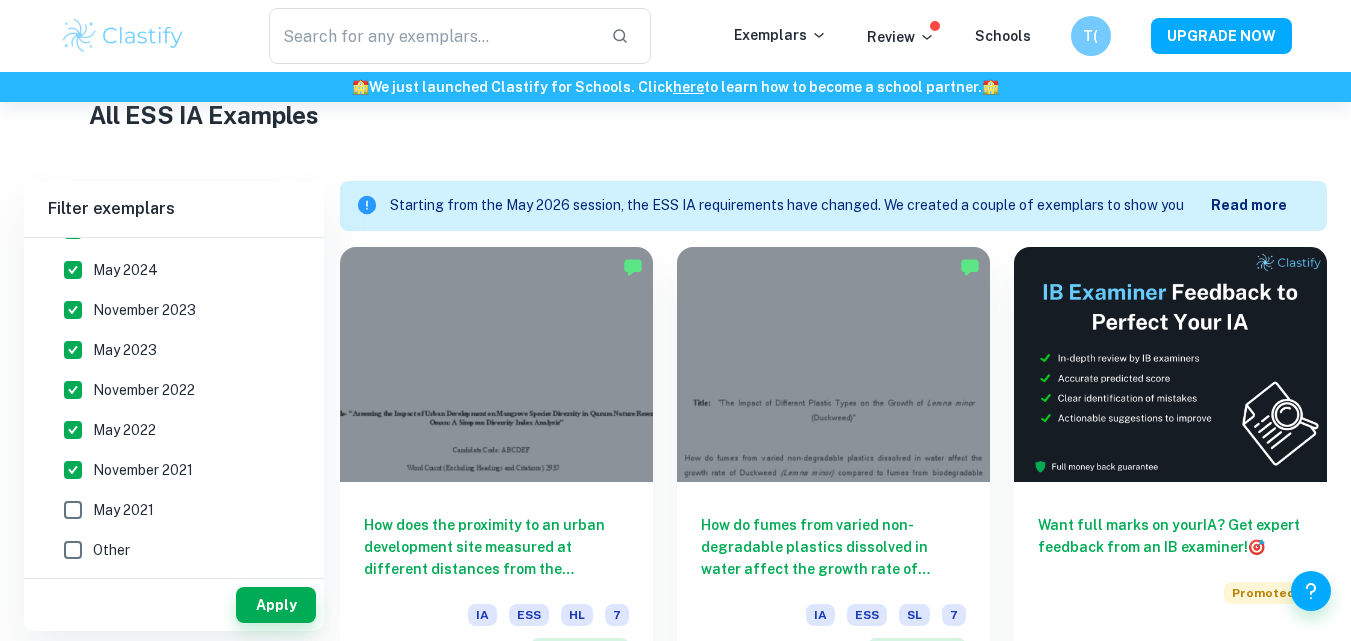 click on "May 2021" at bounding box center (73, 510) 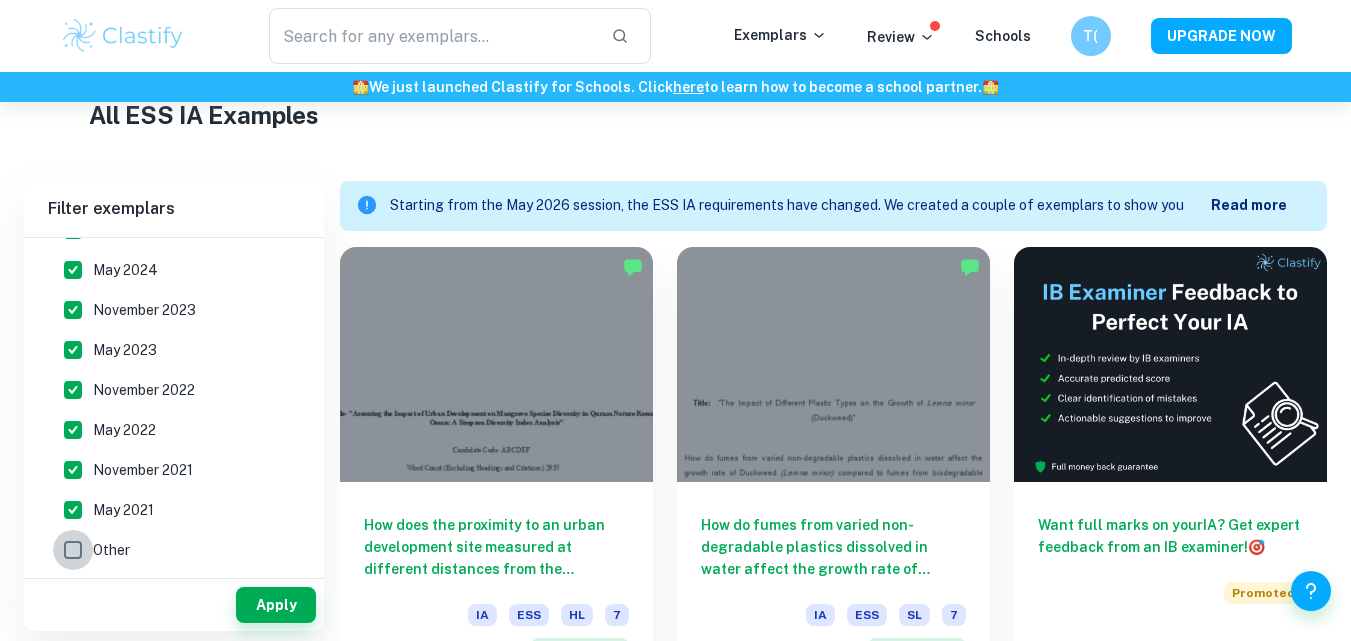 click on "Other" at bounding box center [73, 550] 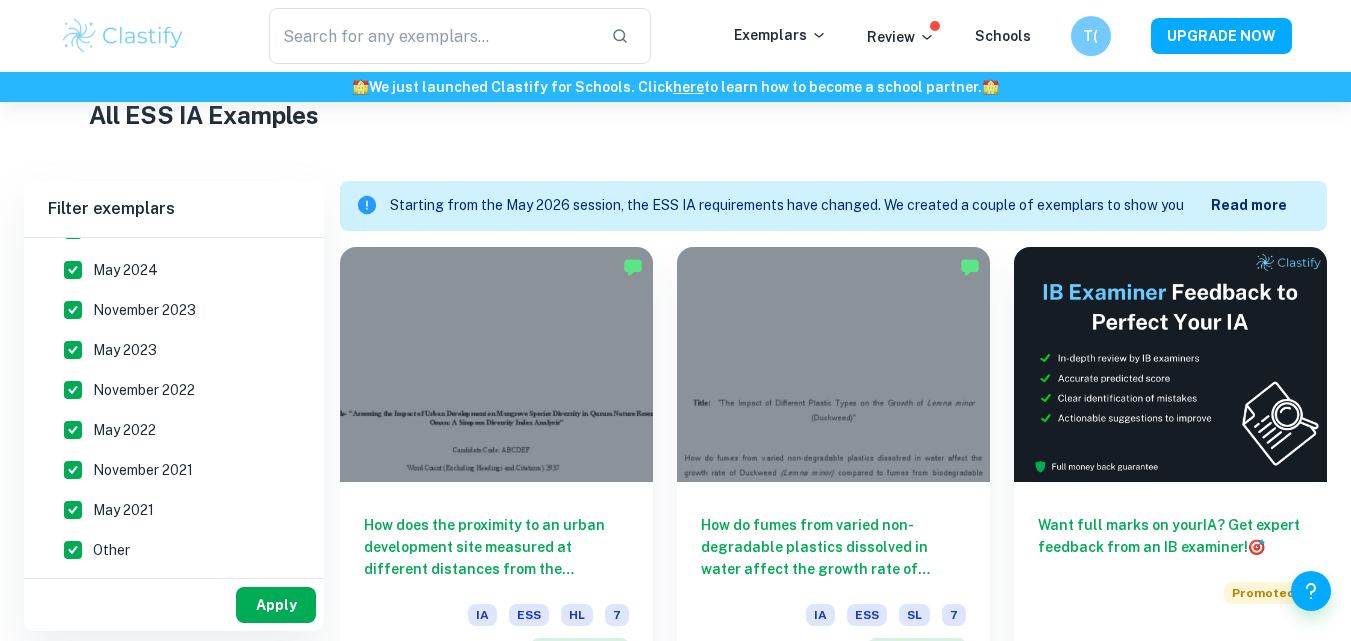 click on "Apply" at bounding box center (276, 605) 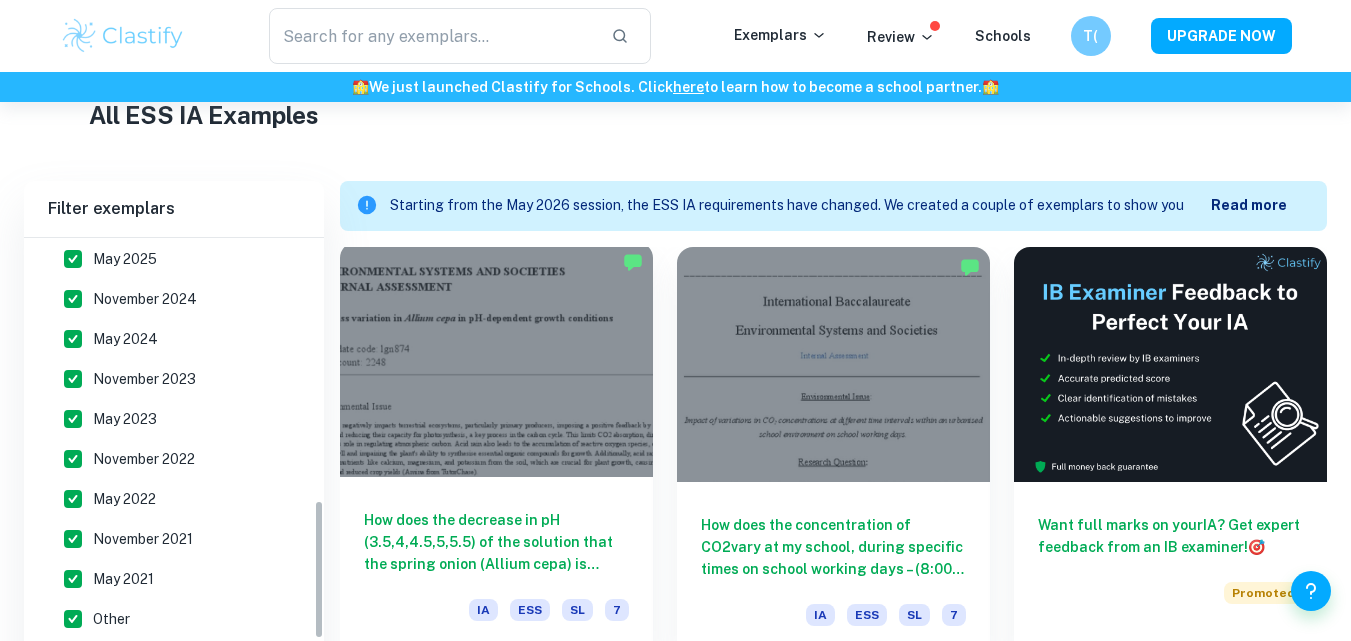 scroll, scrollTop: 773, scrollLeft: 0, axis: vertical 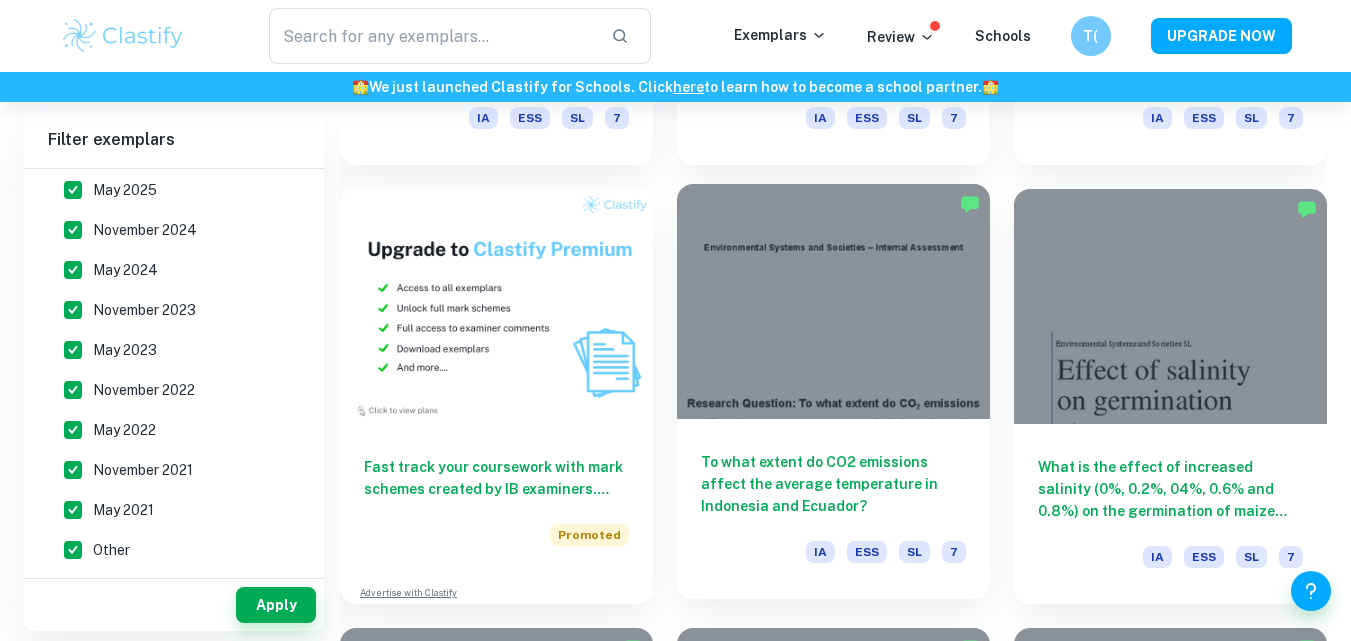 click at bounding box center [833, 301] 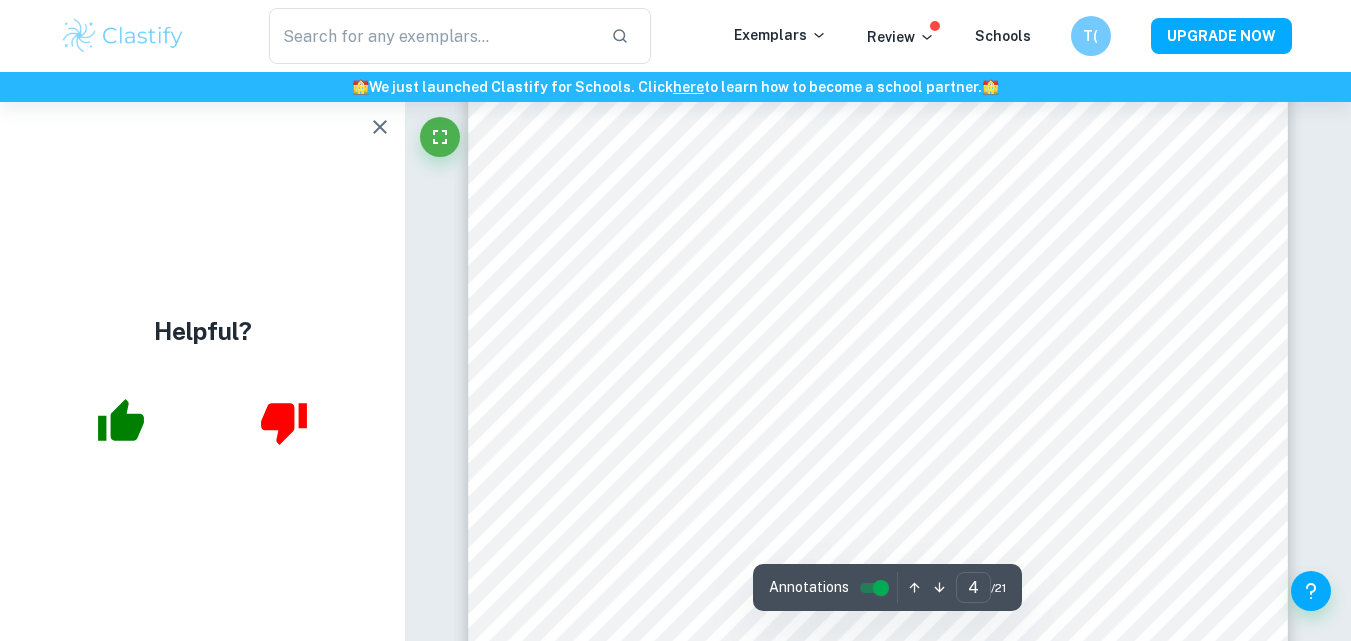 scroll, scrollTop: 3871, scrollLeft: 0, axis: vertical 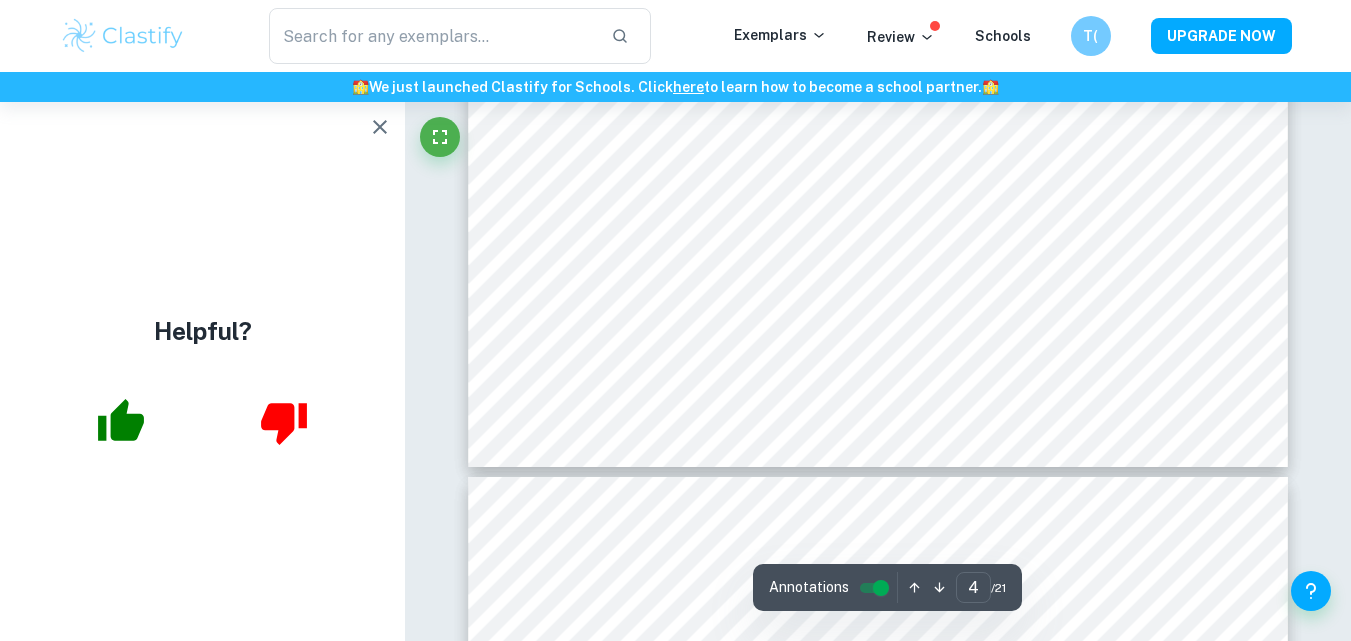 type on "5" 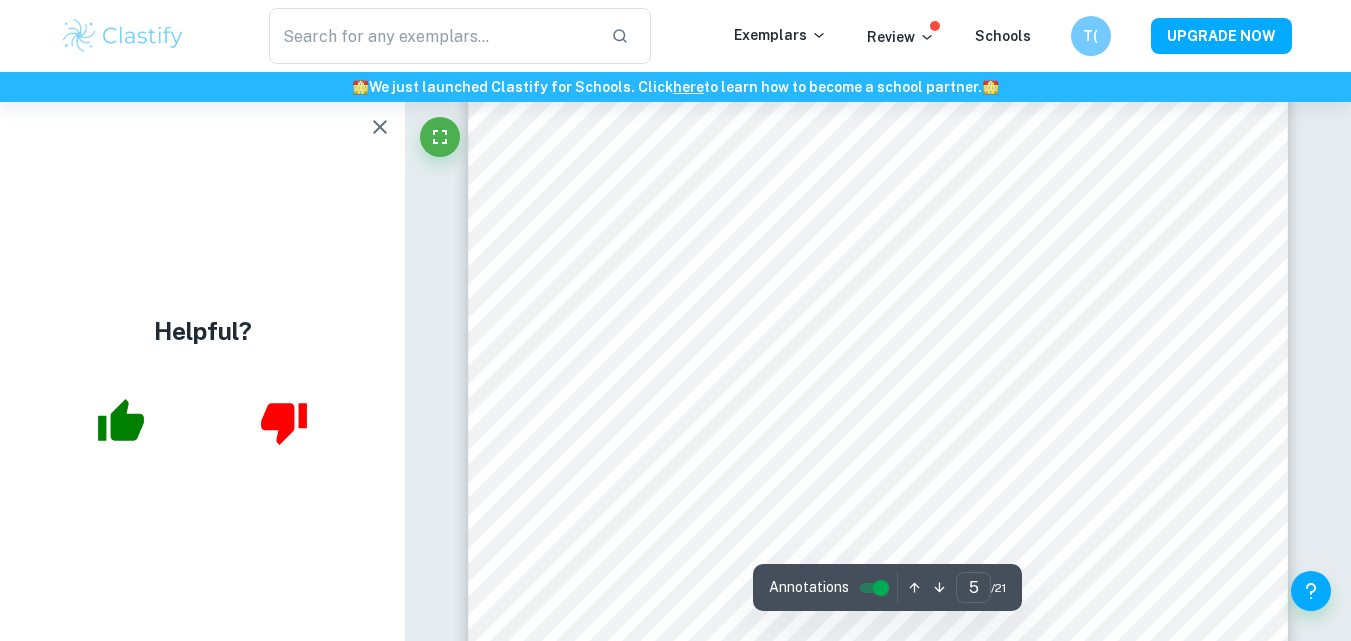 scroll, scrollTop: 4711, scrollLeft: 0, axis: vertical 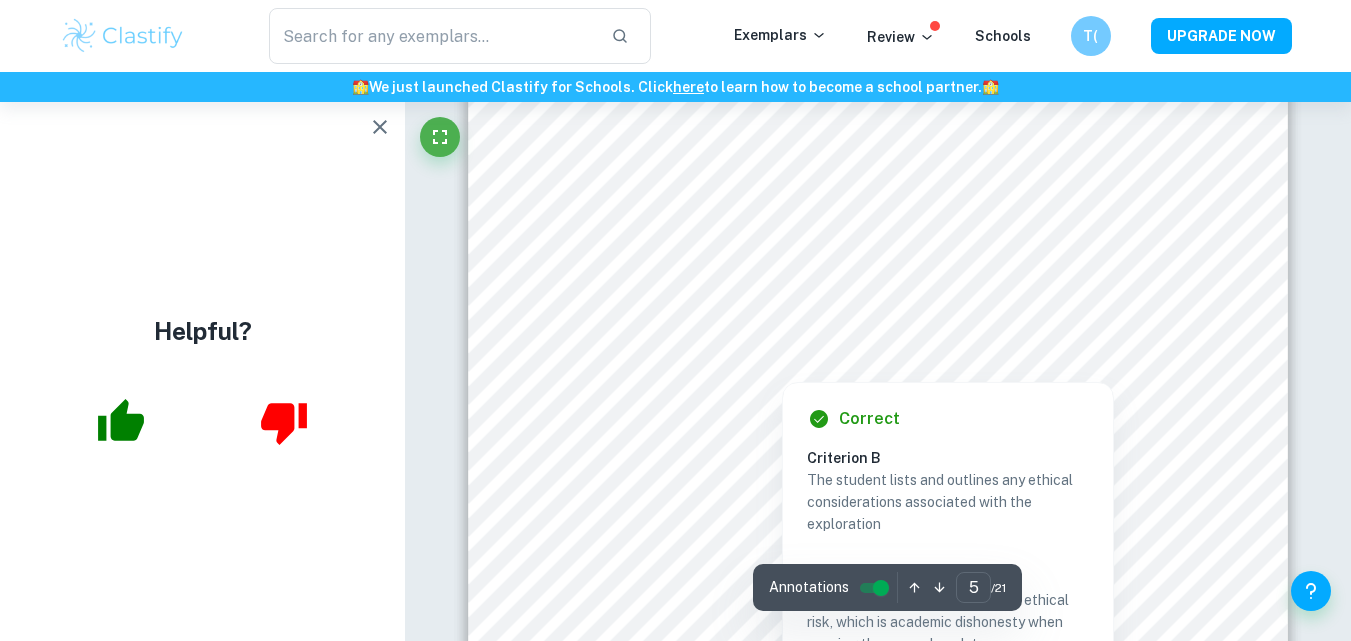 click at bounding box center (905, 318) 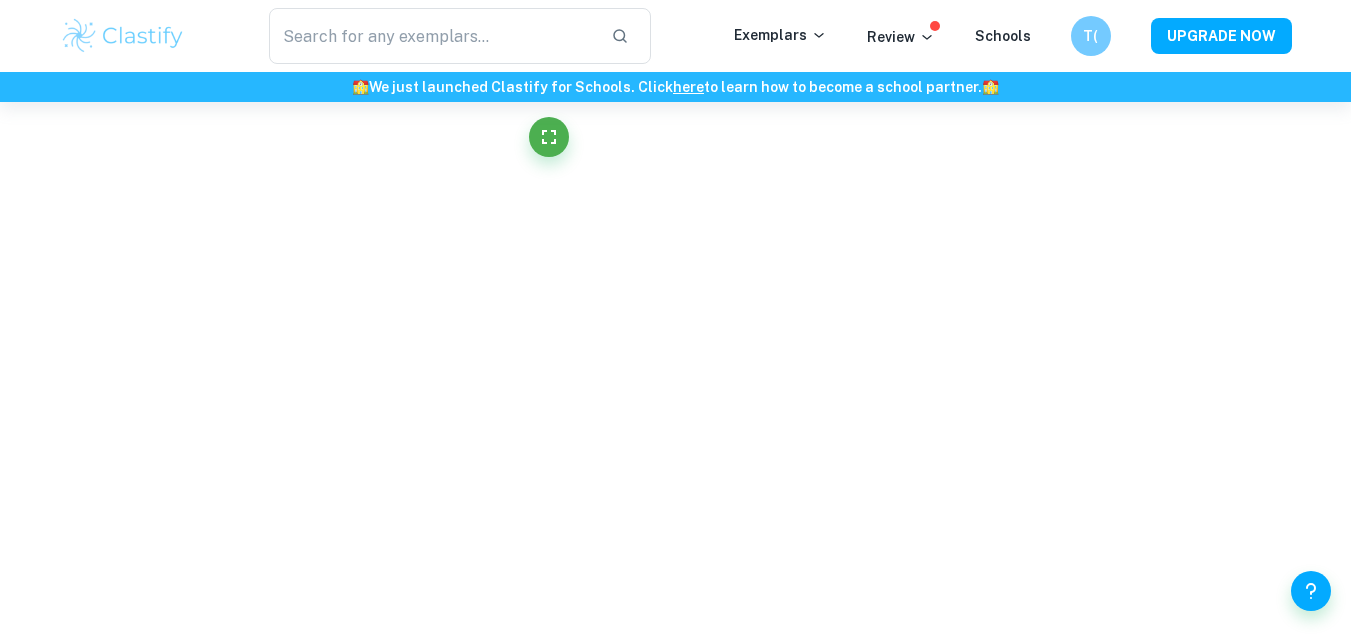 scroll, scrollTop: 2328, scrollLeft: 0, axis: vertical 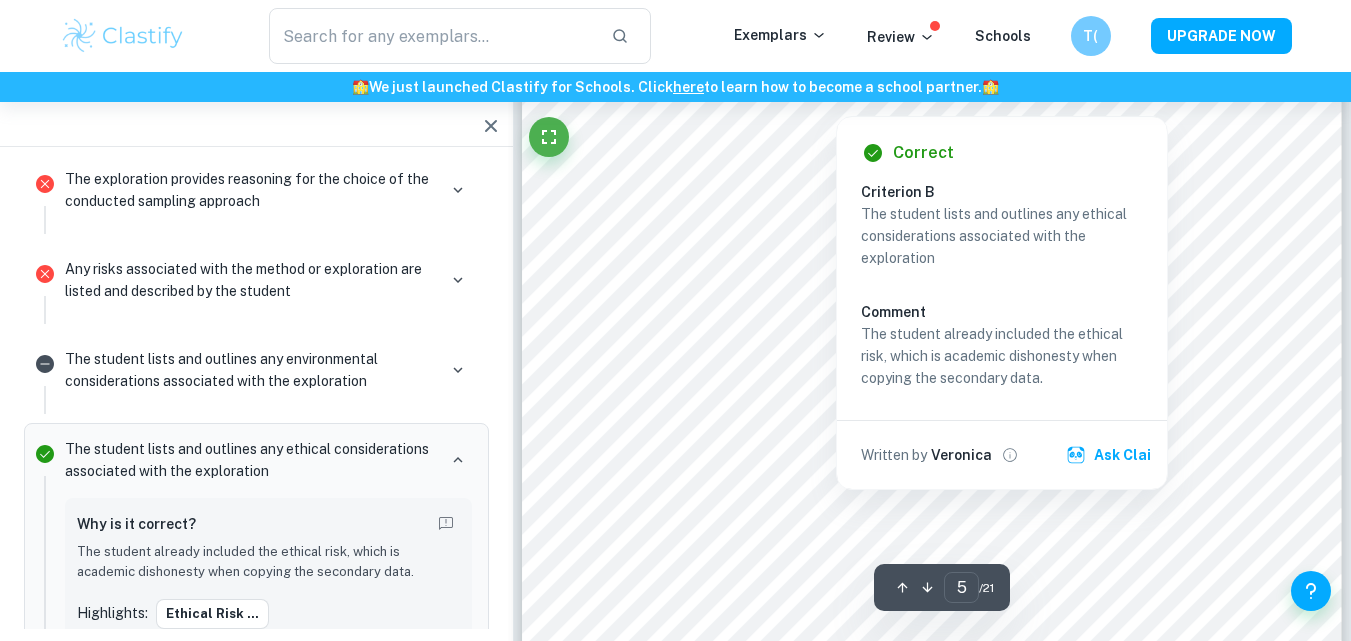 click on "Correct Criterion B The student lists and outlines any ethical considerations associated with the exploration Comment The student already included the ethical risk, which is academic dishonesty when copying the secondary data. Written by [NAME] [LAST]" at bounding box center [1002, 303] 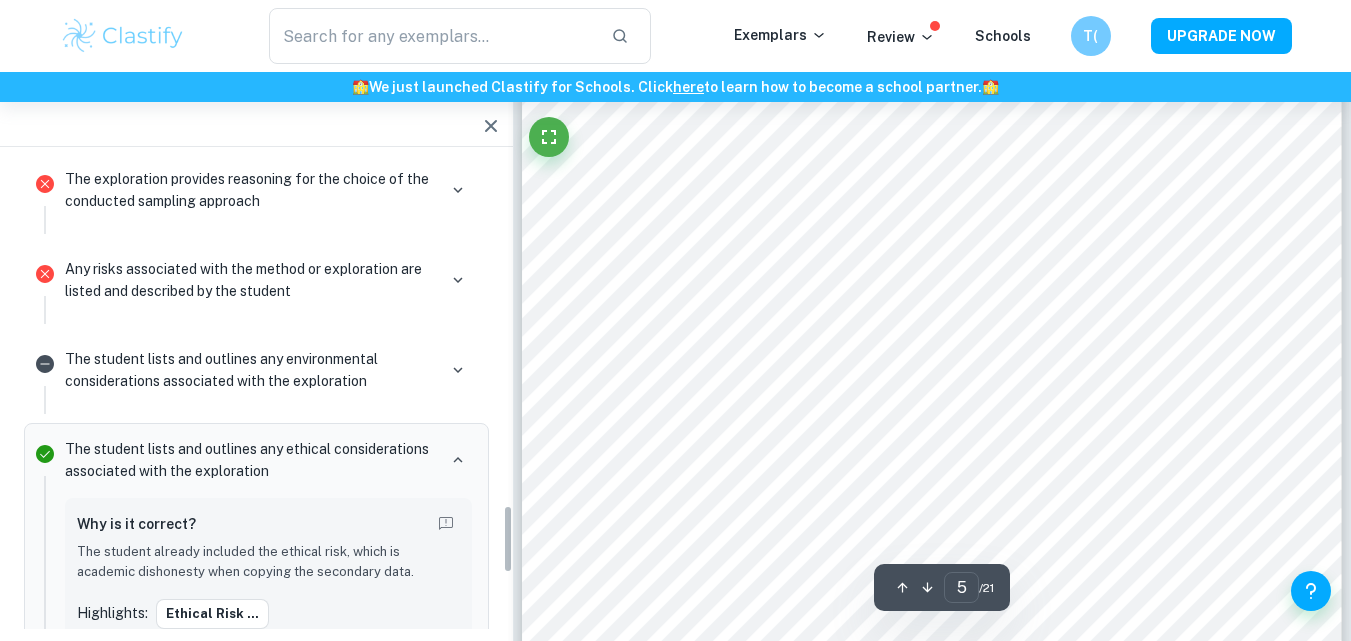 scroll, scrollTop: 2374, scrollLeft: 0, axis: vertical 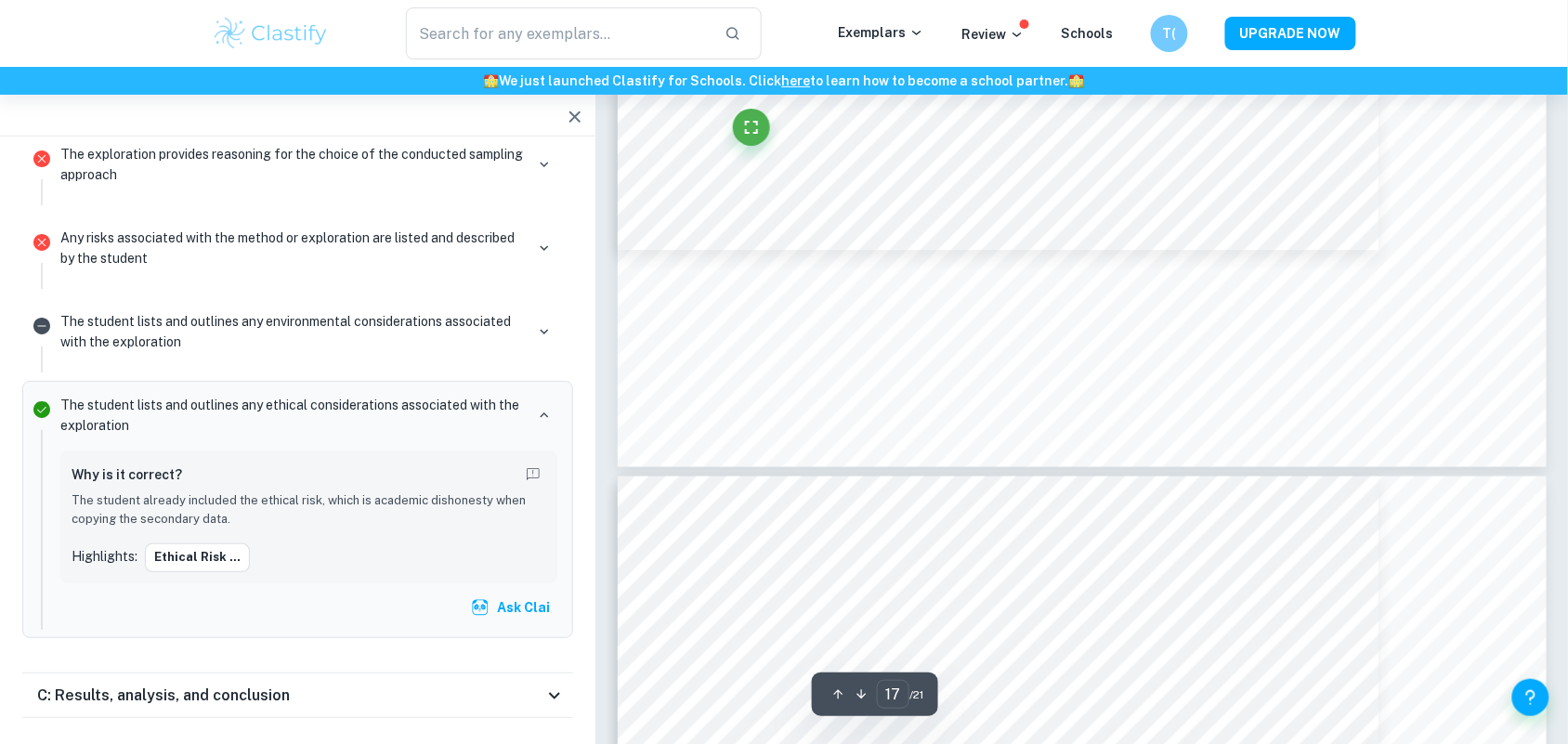 type on "16" 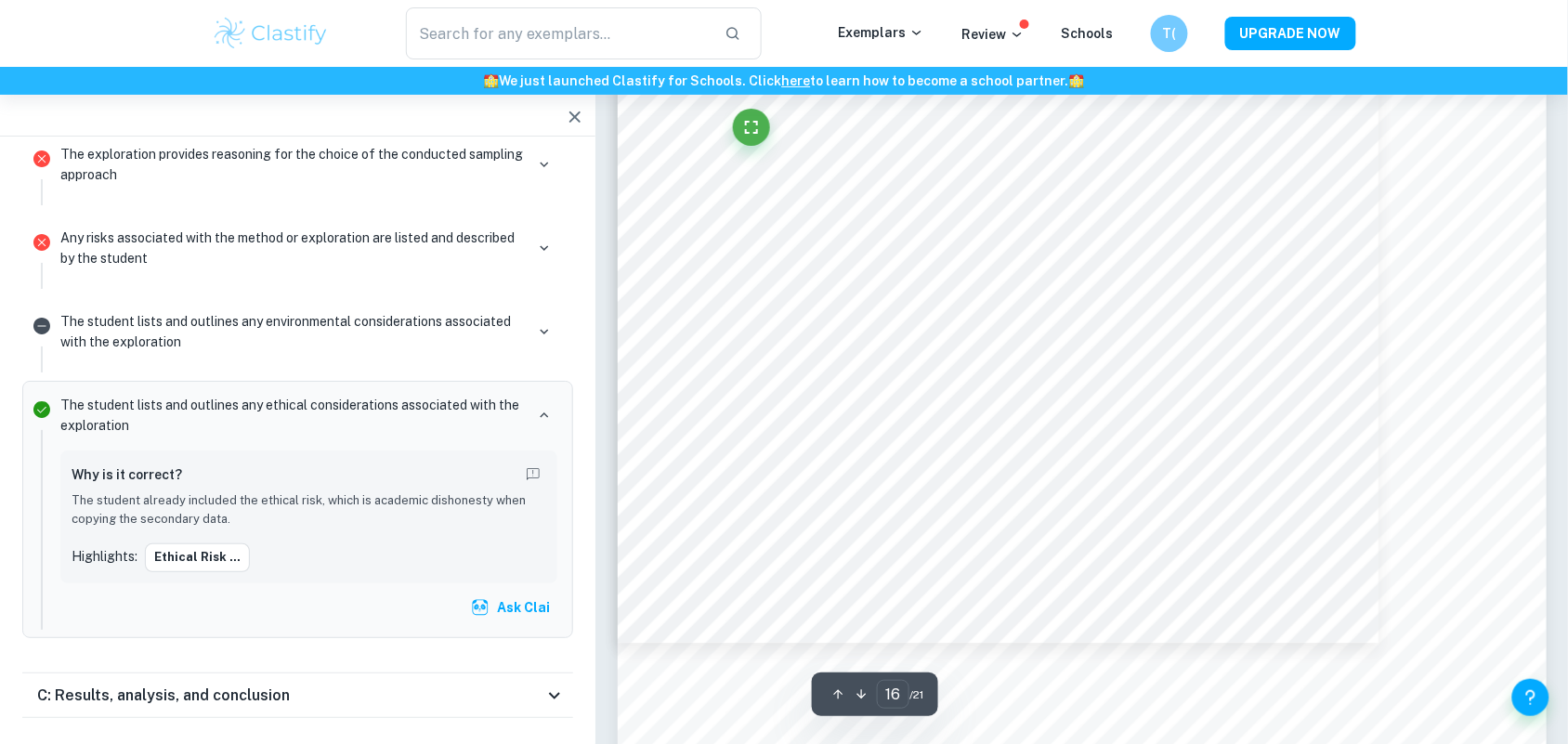 scroll, scrollTop: 18922, scrollLeft: 0, axis: vertical 